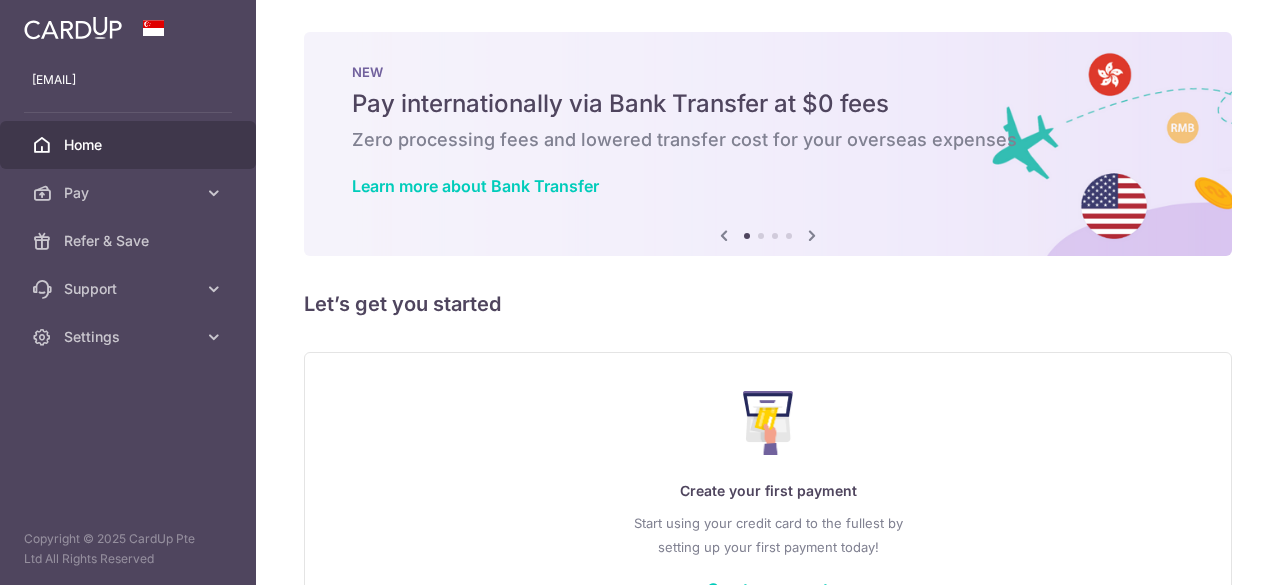 scroll, scrollTop: 0, scrollLeft: 0, axis: both 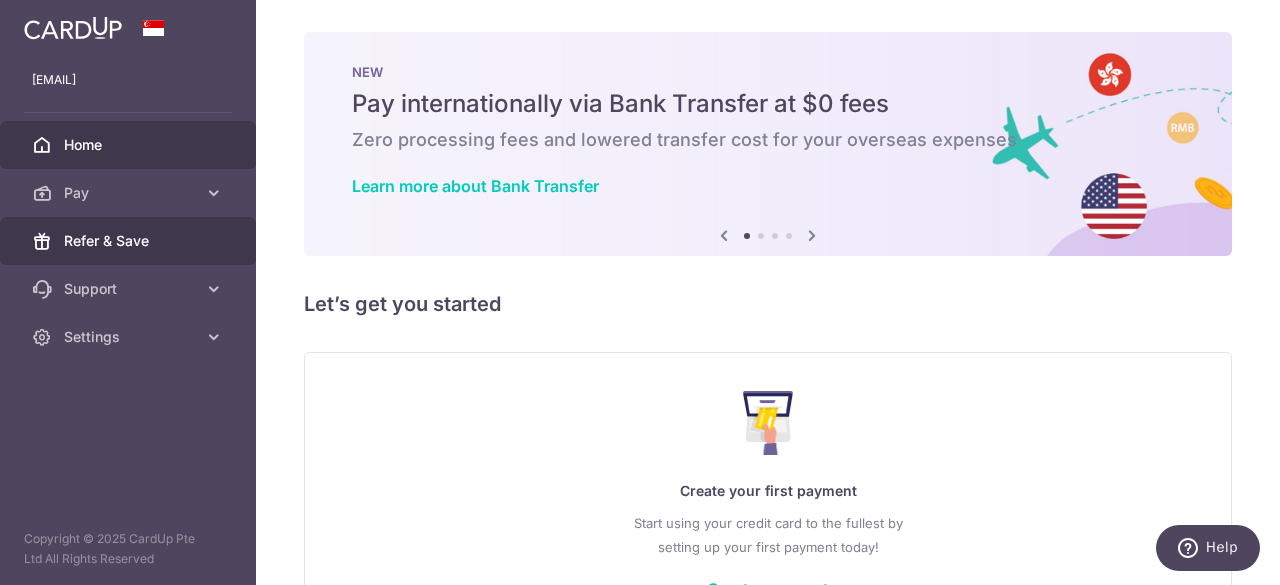 click on "Refer & Save" at bounding box center (130, 241) 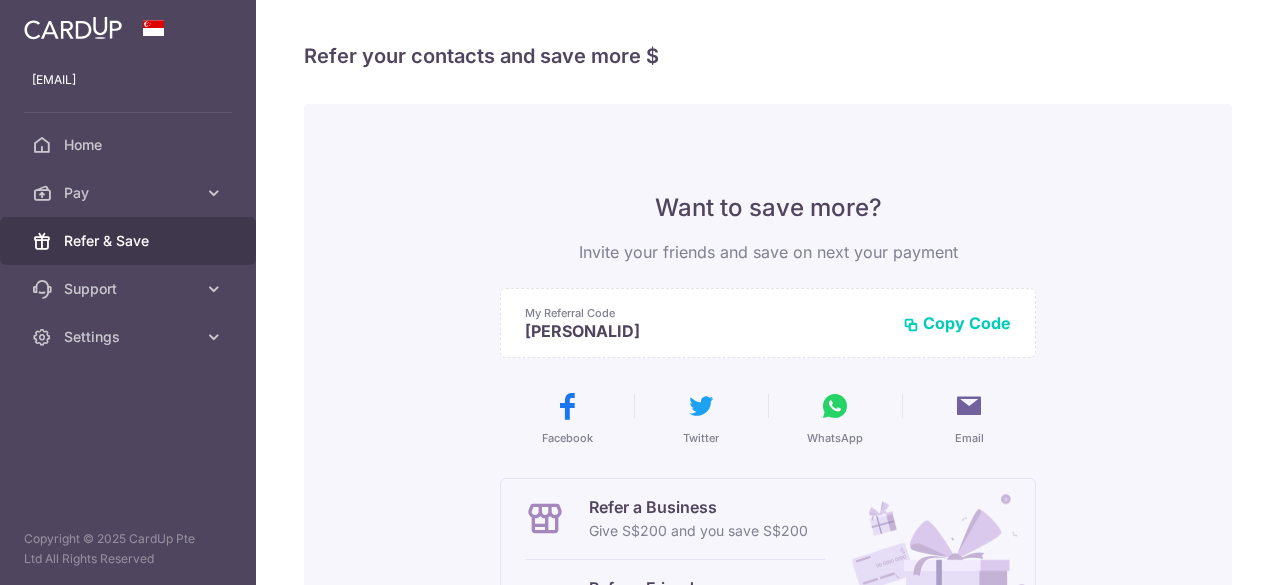 scroll, scrollTop: 0, scrollLeft: 0, axis: both 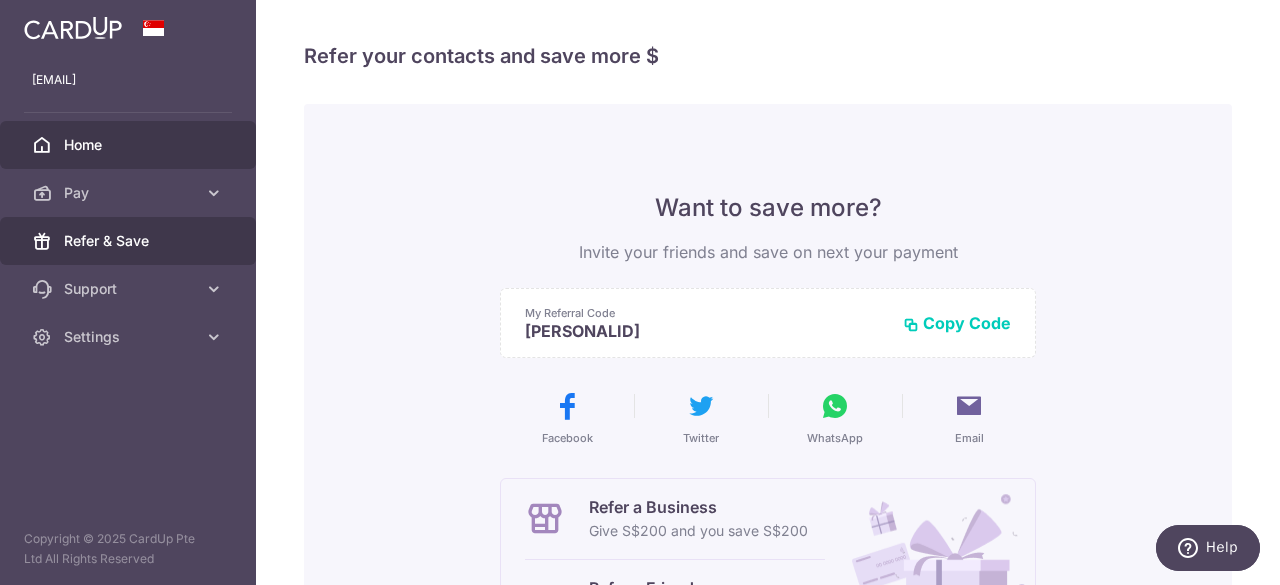 click on "Home" at bounding box center [130, 145] 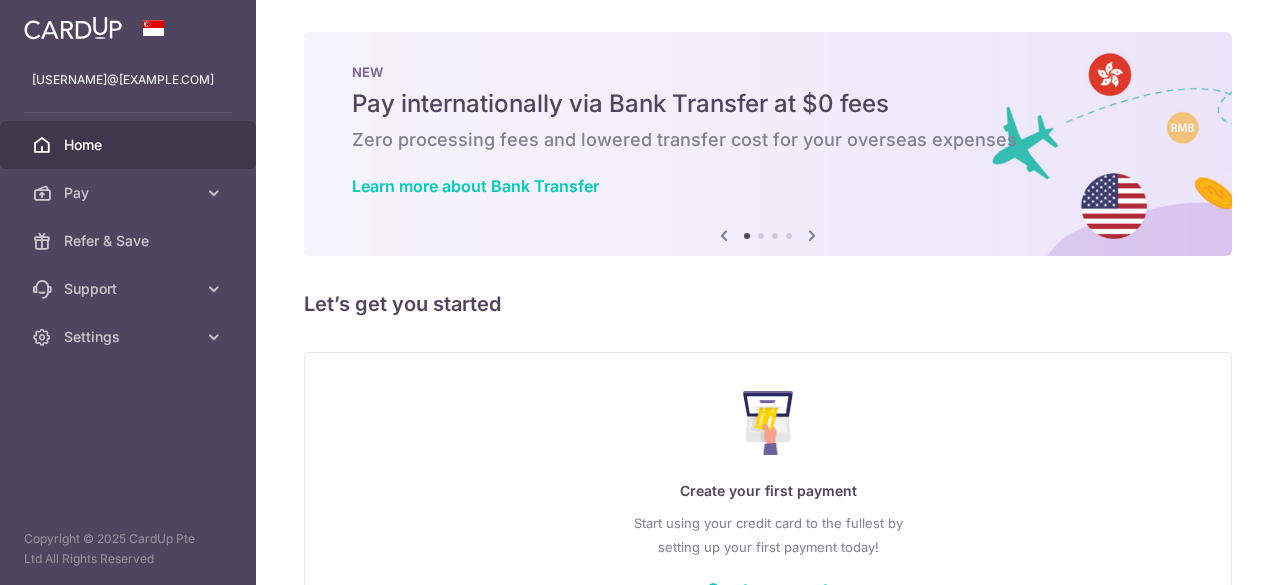 scroll, scrollTop: 0, scrollLeft: 0, axis: both 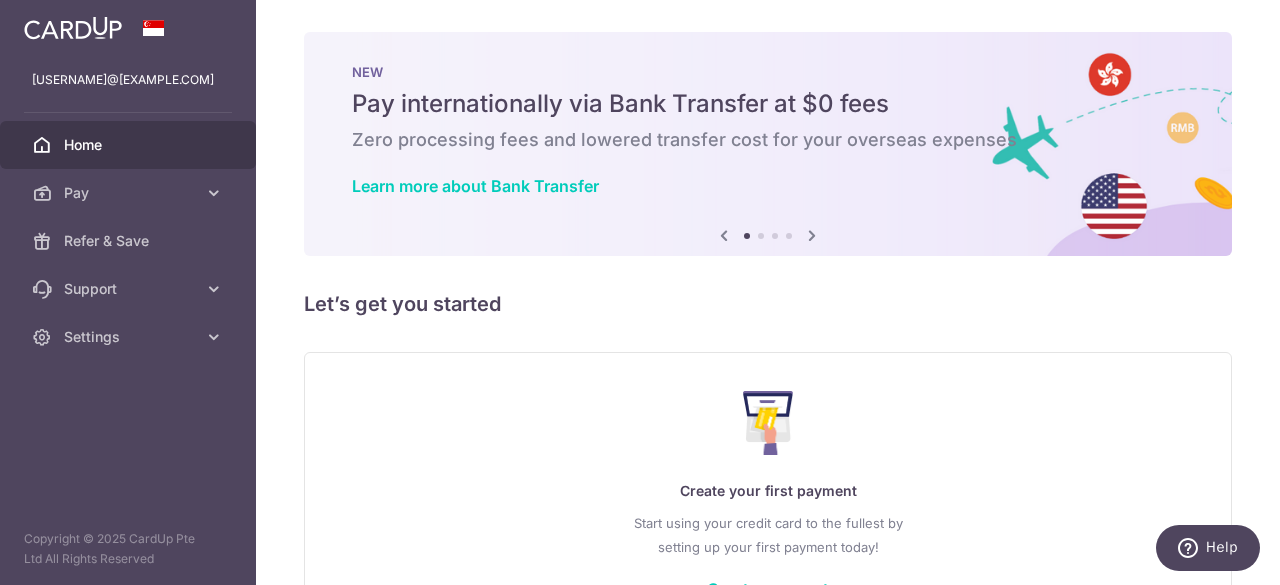 click at bounding box center (812, 235) 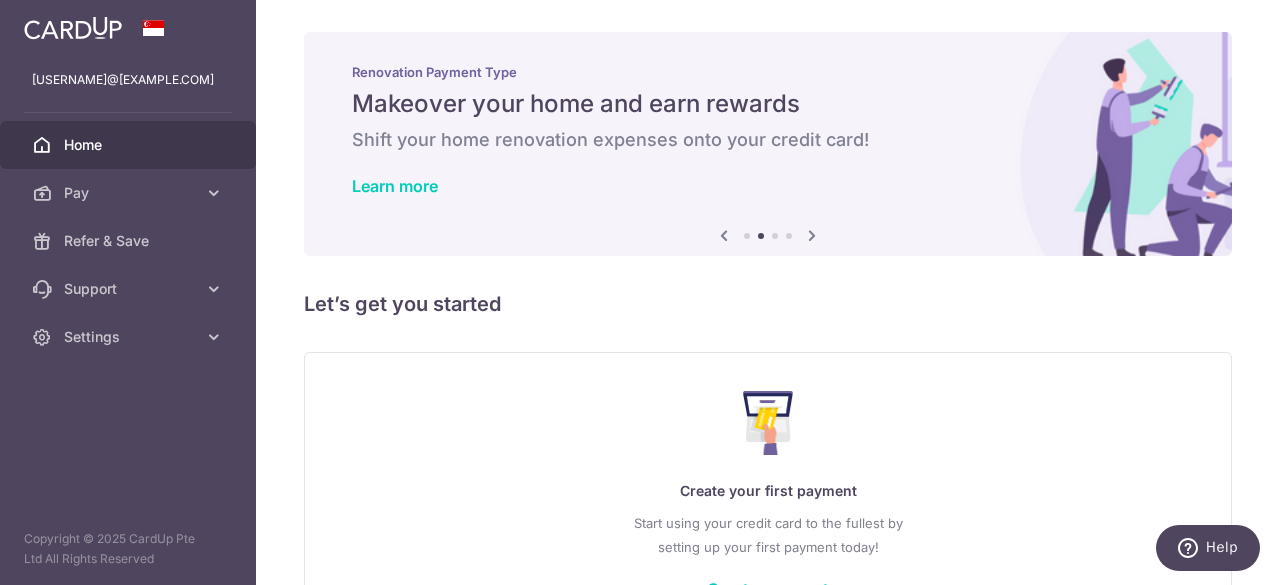 click at bounding box center (812, 235) 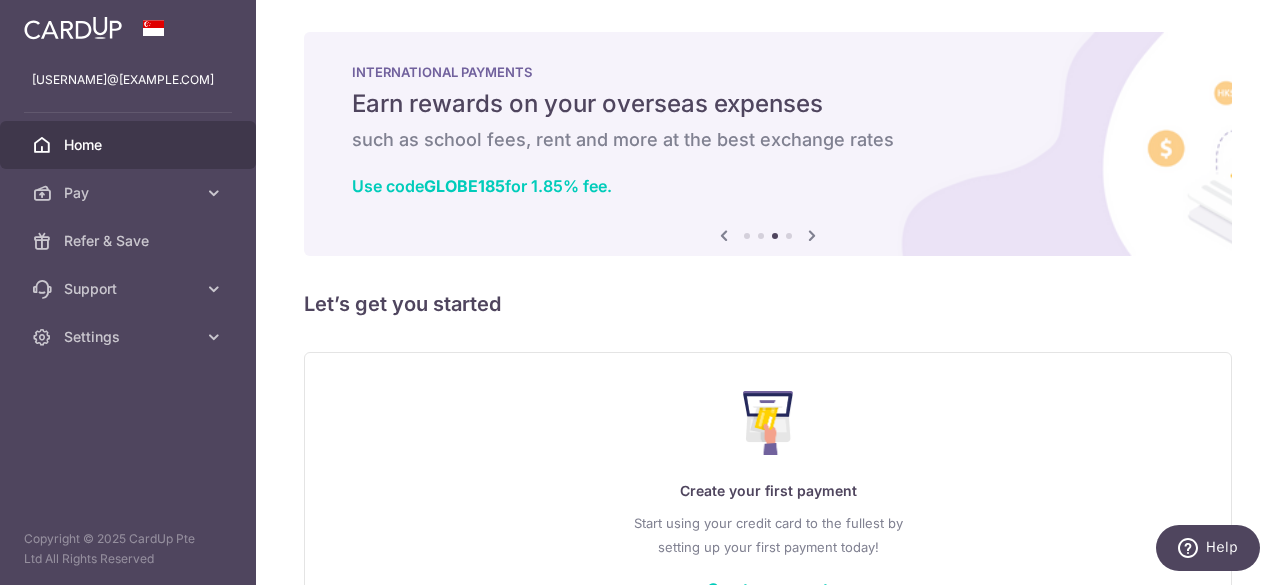 click at bounding box center (812, 235) 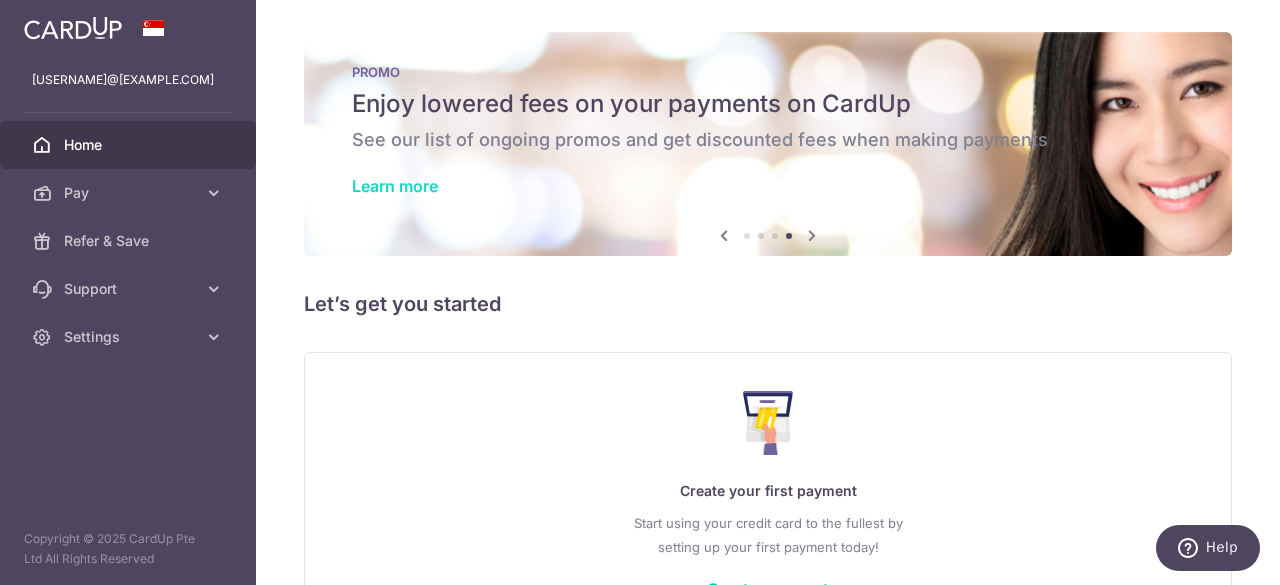 click on "Learn more" at bounding box center (395, 186) 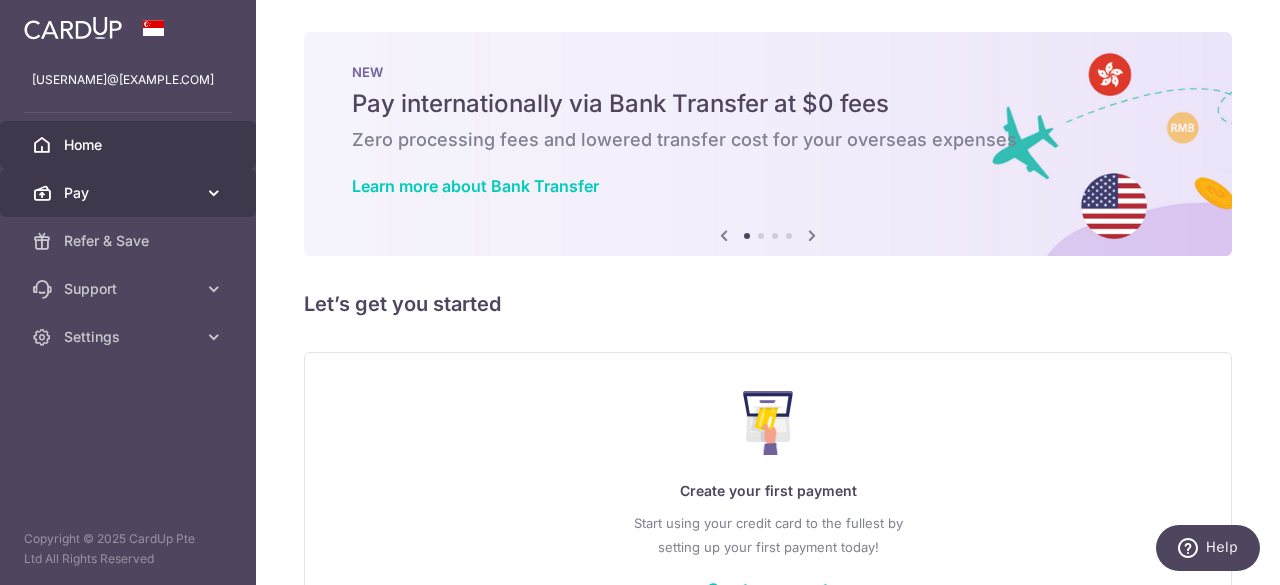 click on "Pay" at bounding box center (130, 193) 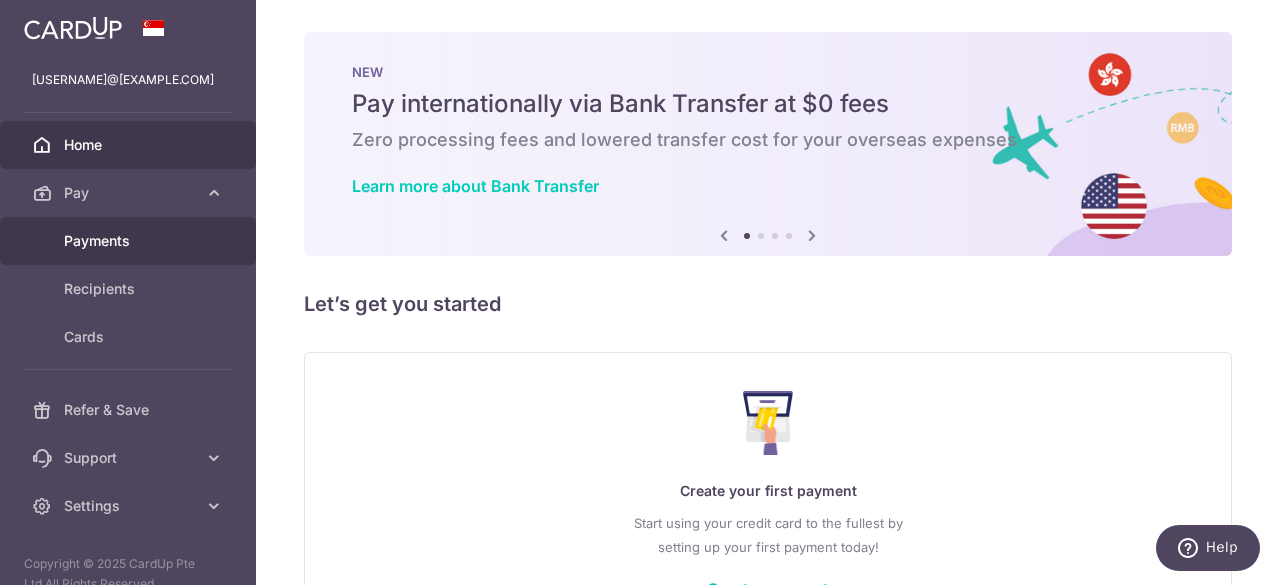 click on "Payments" at bounding box center [130, 241] 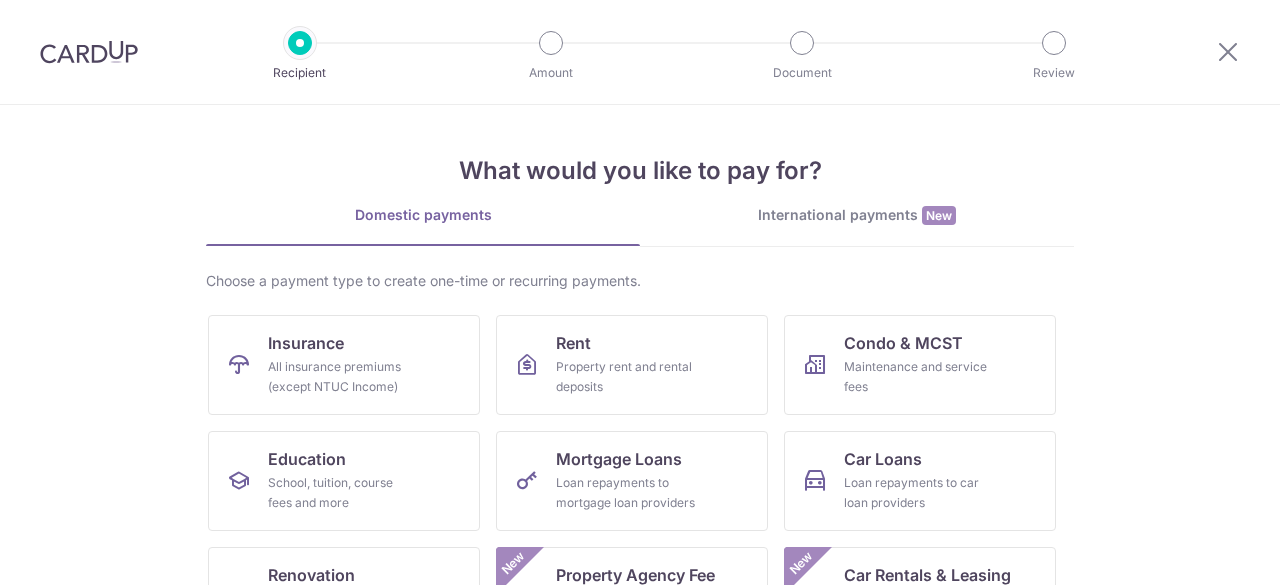 scroll, scrollTop: 0, scrollLeft: 0, axis: both 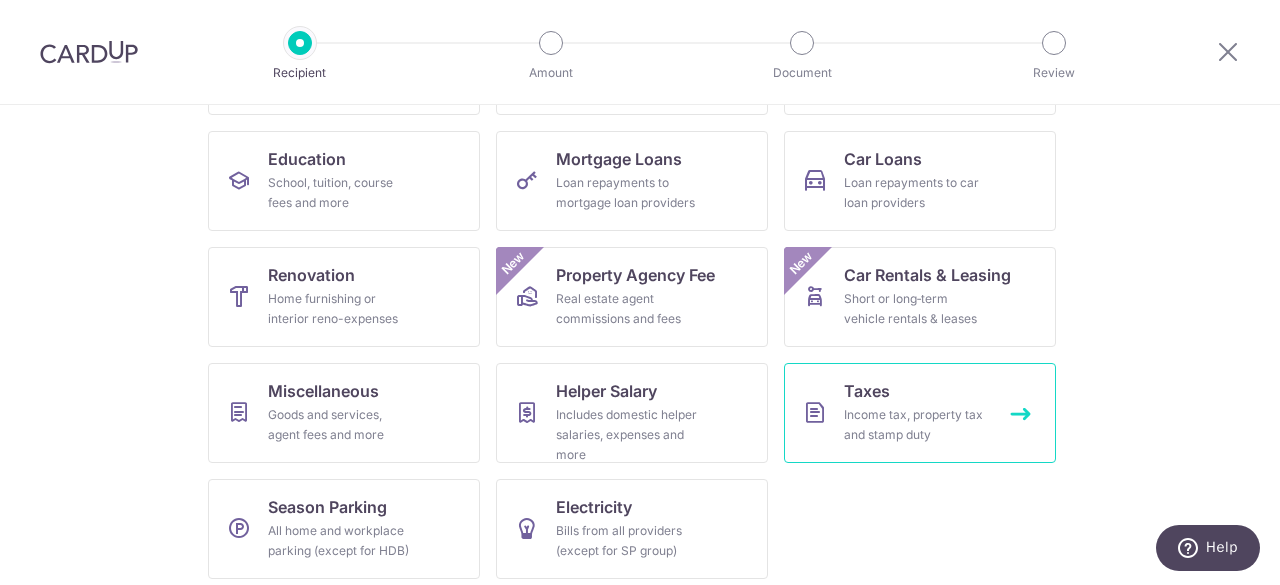 click on "Income tax, property tax and stamp duty" at bounding box center (916, 425) 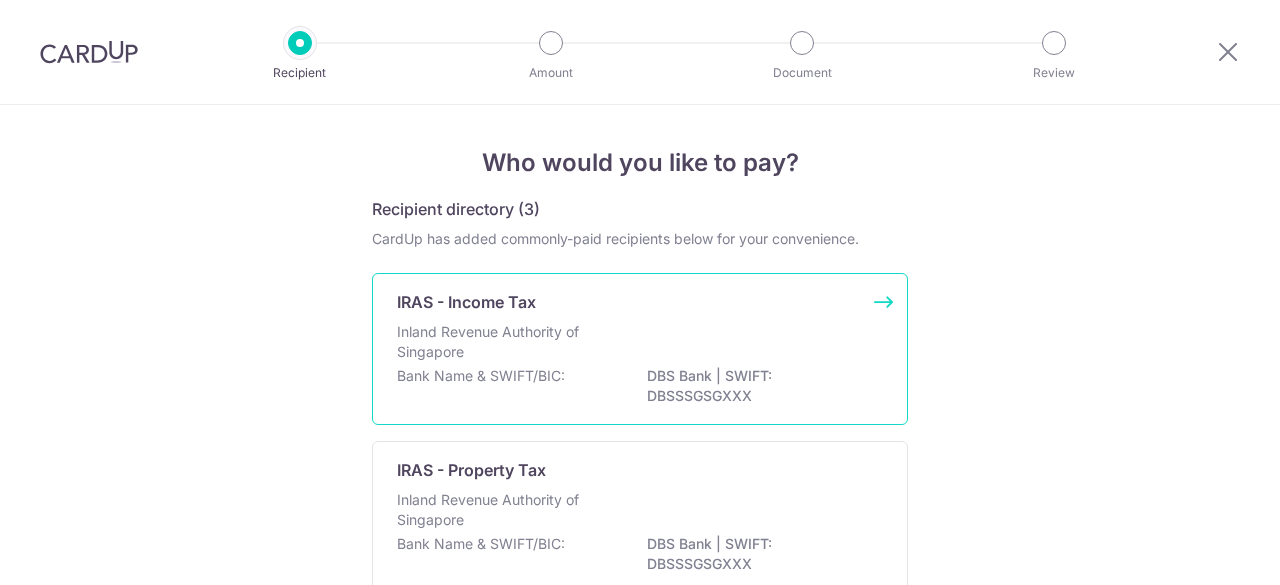 scroll, scrollTop: 0, scrollLeft: 0, axis: both 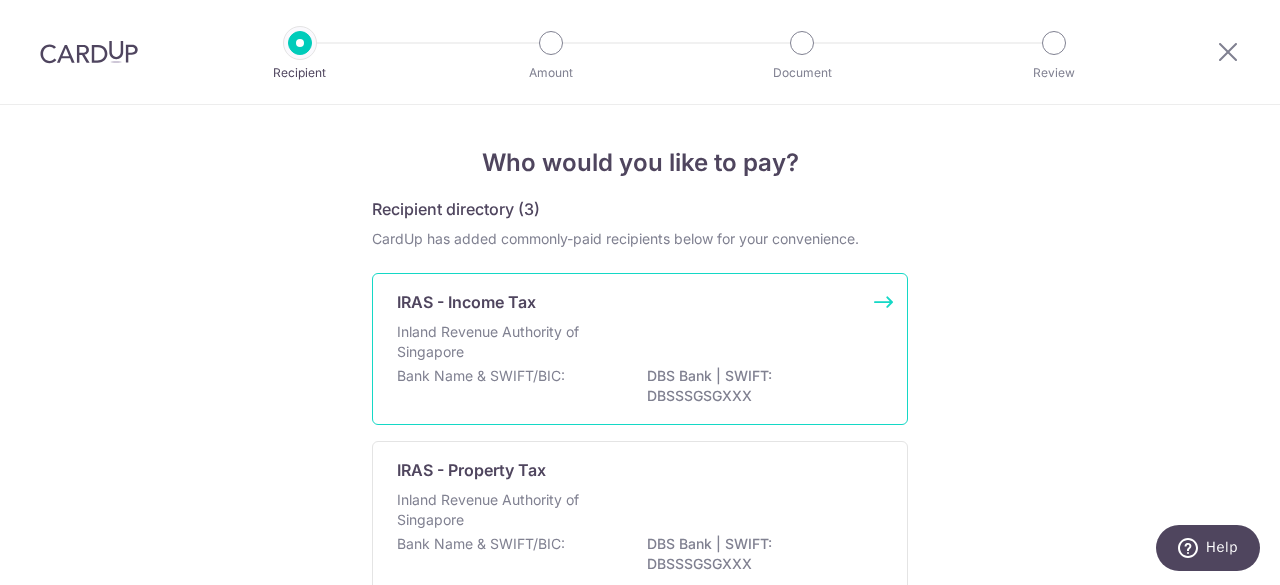 click on "Inland Revenue Authority of Singapore" at bounding box center (640, 344) 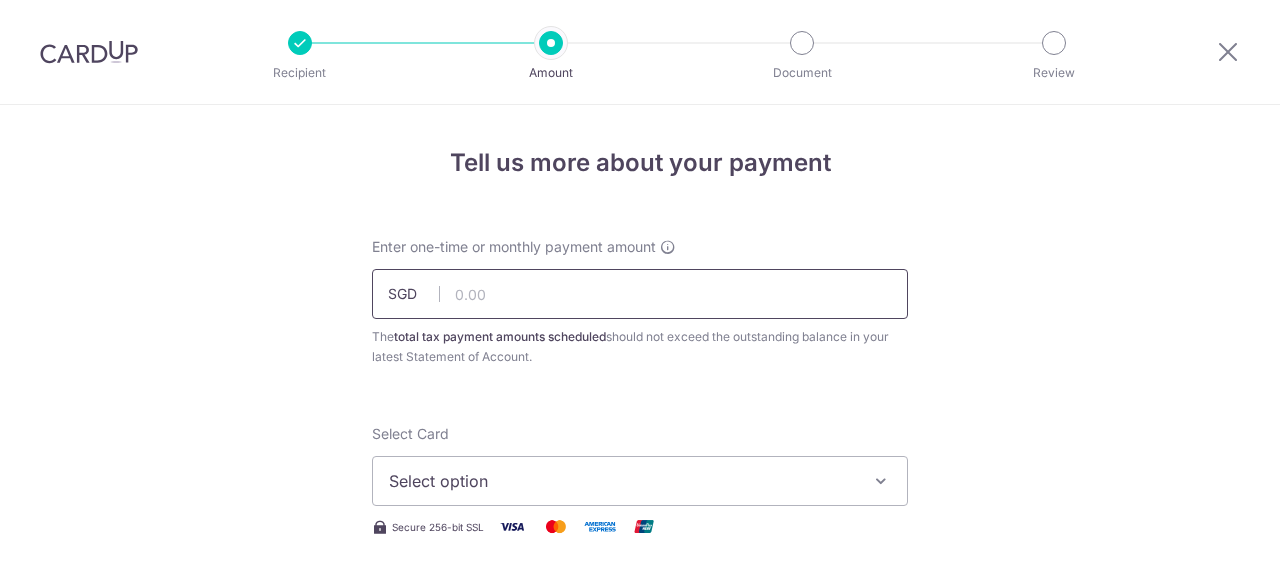 scroll, scrollTop: 0, scrollLeft: 0, axis: both 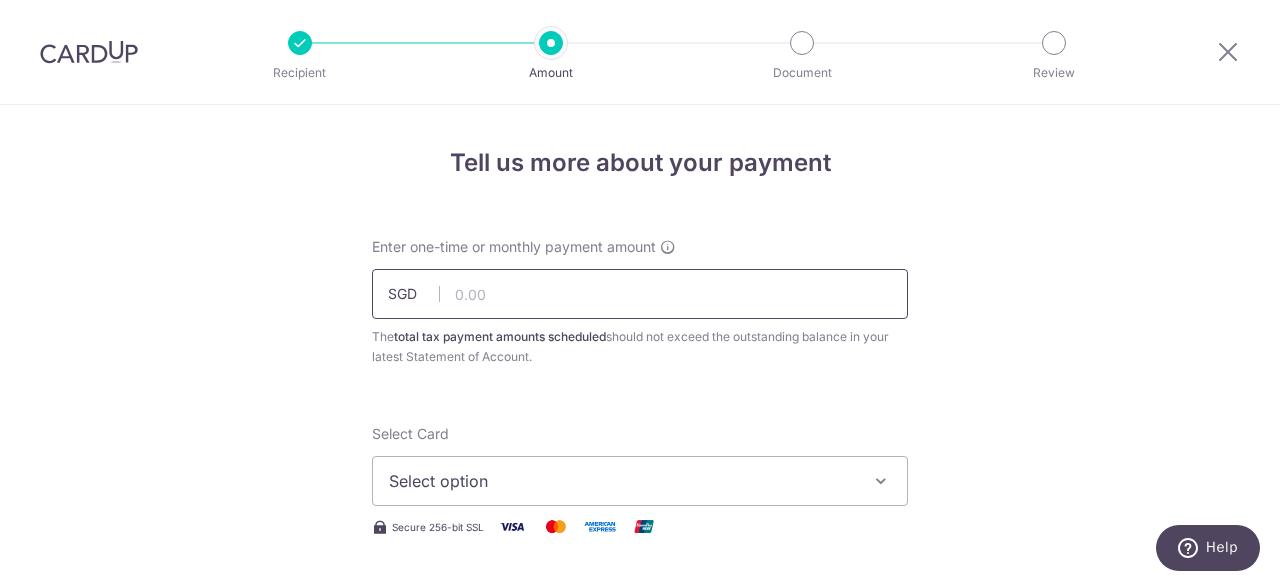 click at bounding box center (640, 294) 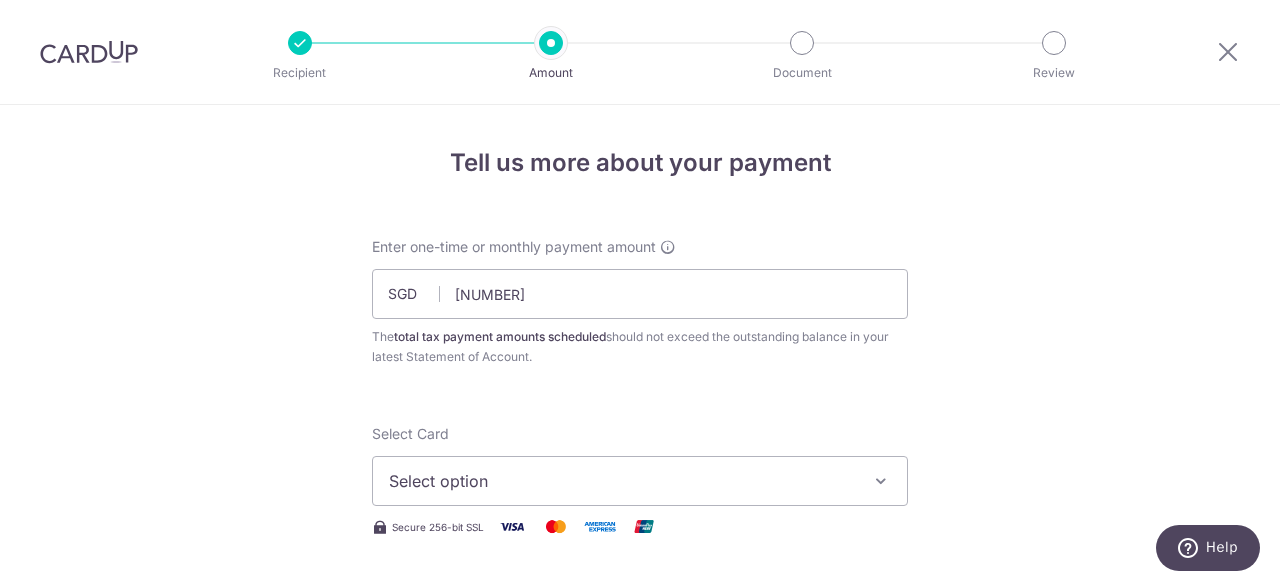 type on "[NUMBER]" 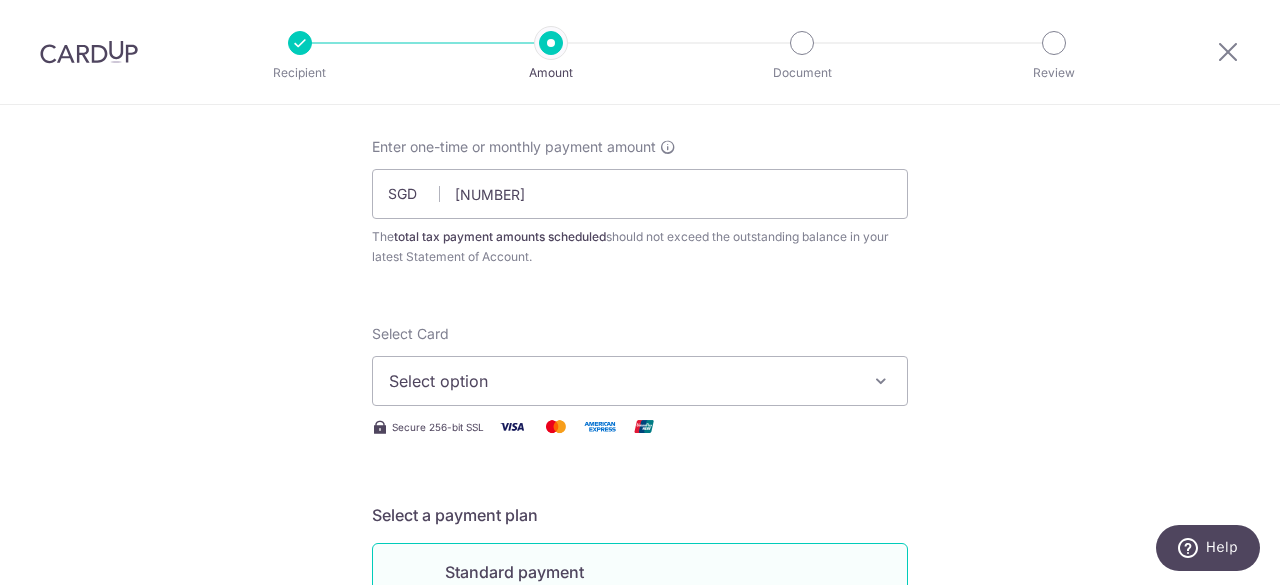 scroll, scrollTop: 200, scrollLeft: 0, axis: vertical 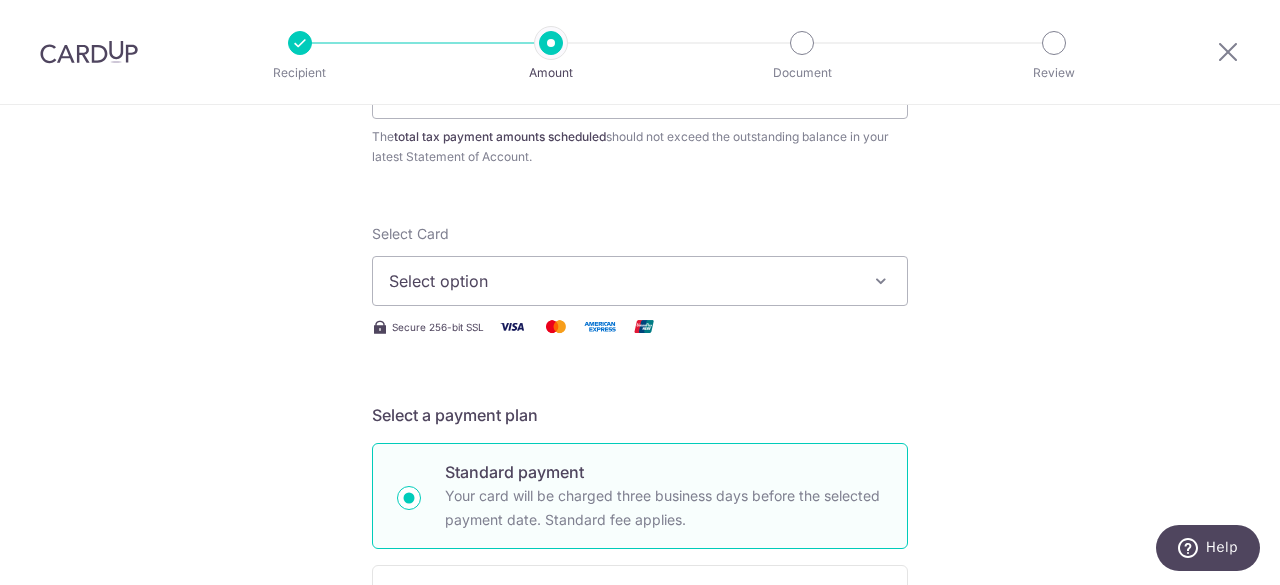 click at bounding box center [881, 281] 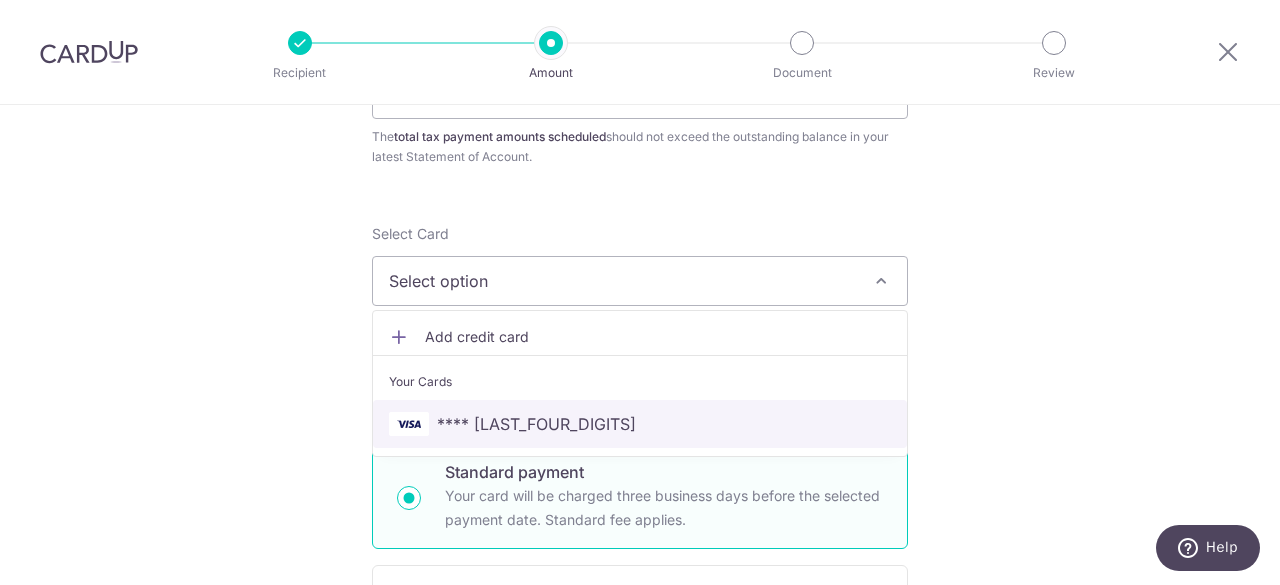 click on "**** 7723" at bounding box center (640, 424) 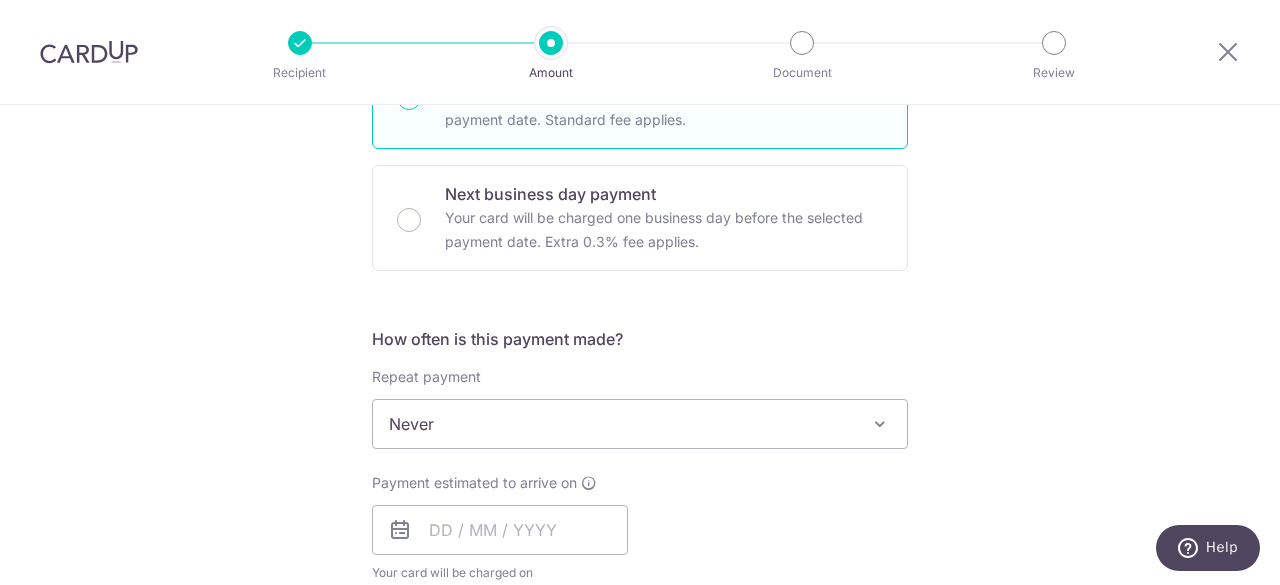 scroll, scrollTop: 700, scrollLeft: 0, axis: vertical 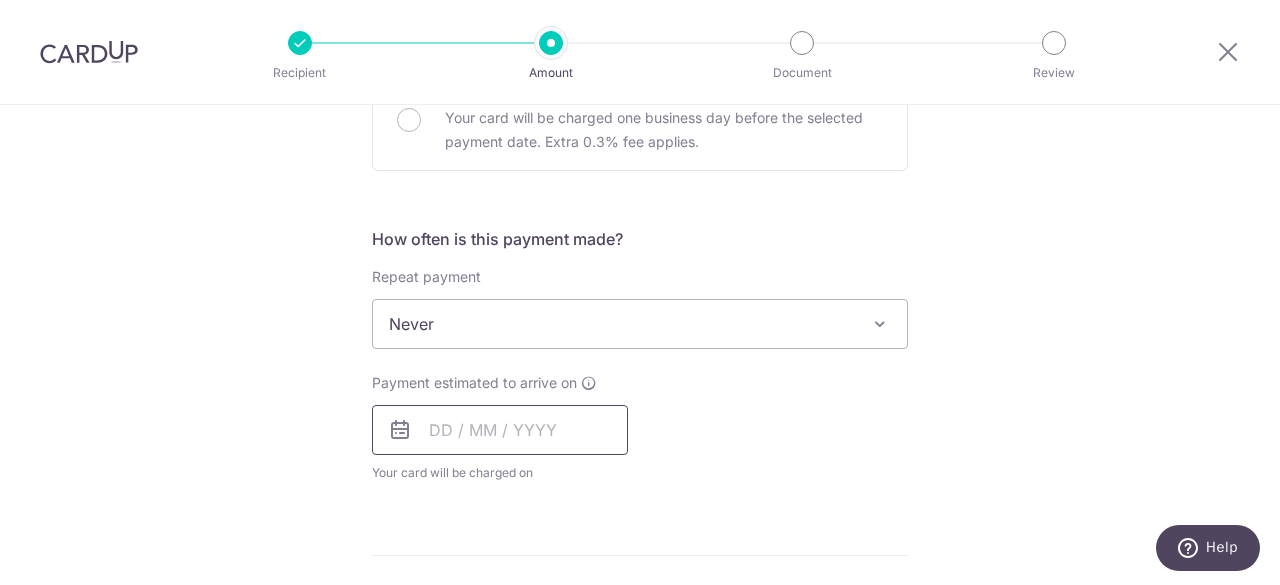 click at bounding box center (500, 430) 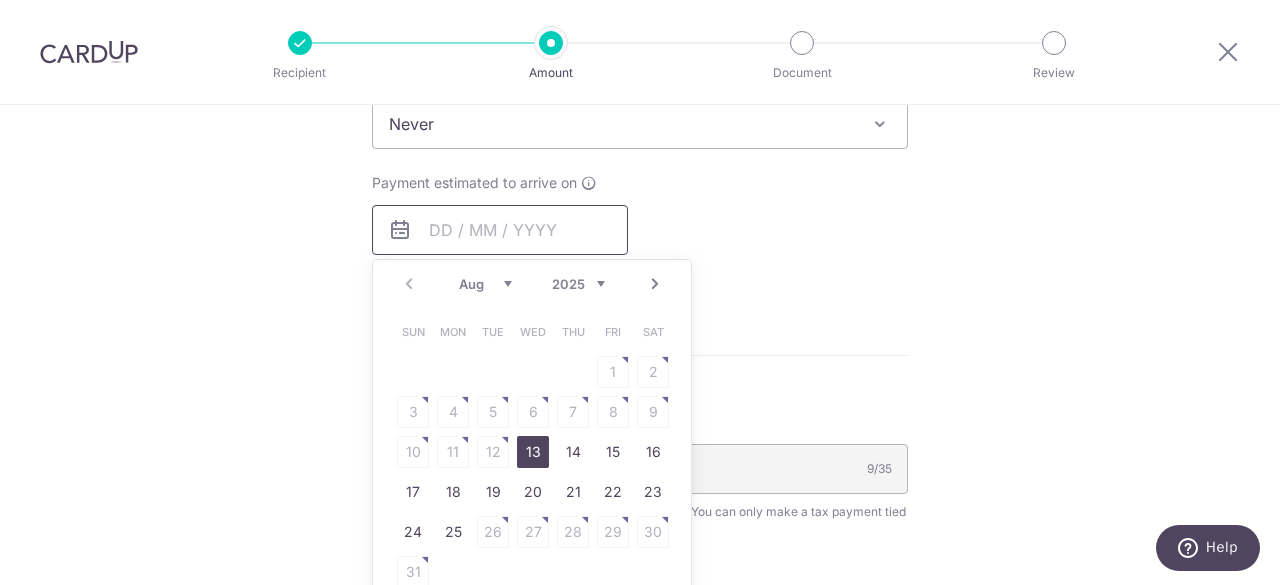 scroll, scrollTop: 1000, scrollLeft: 0, axis: vertical 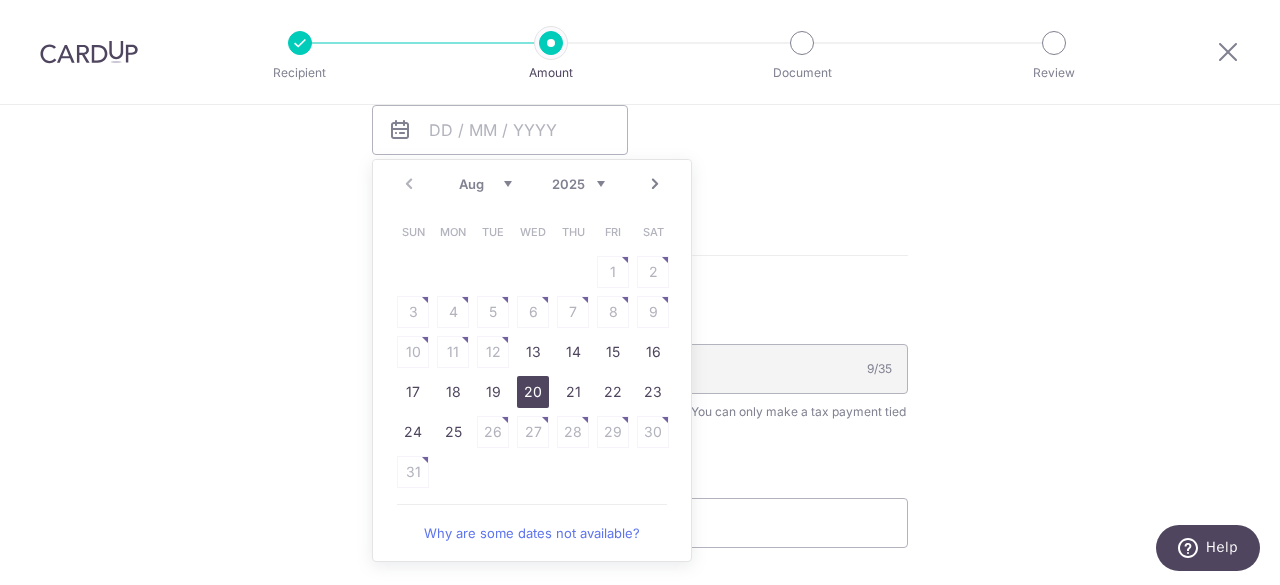 click on "20" at bounding box center [533, 392] 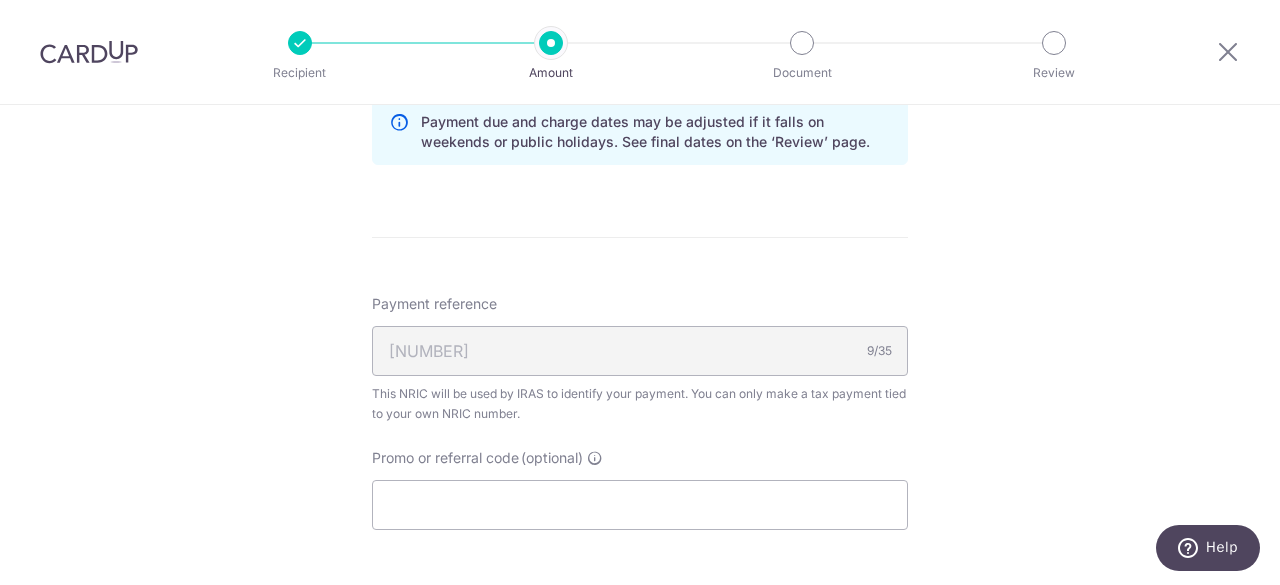 scroll, scrollTop: 1200, scrollLeft: 0, axis: vertical 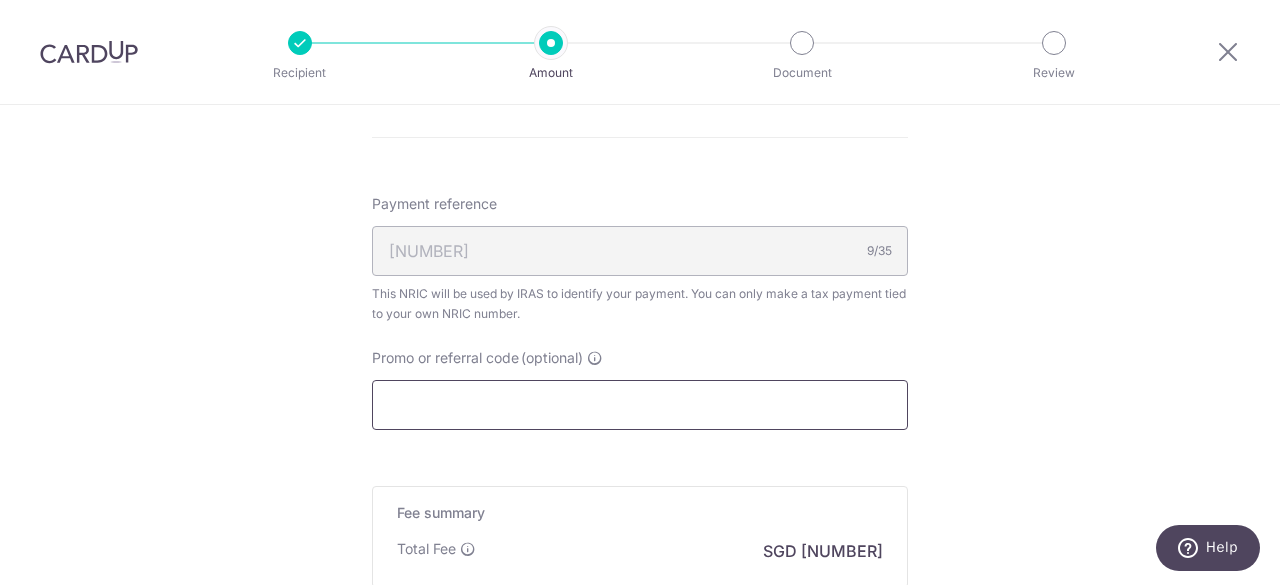 click on "Promo or referral code
(optional)" at bounding box center [640, 405] 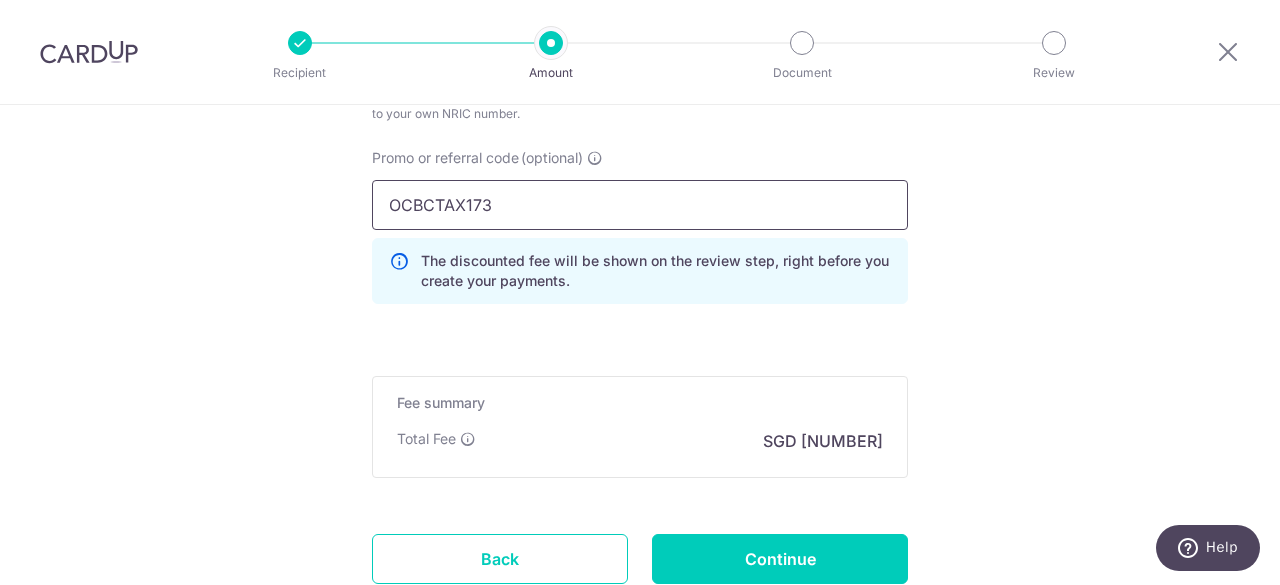 scroll, scrollTop: 1500, scrollLeft: 0, axis: vertical 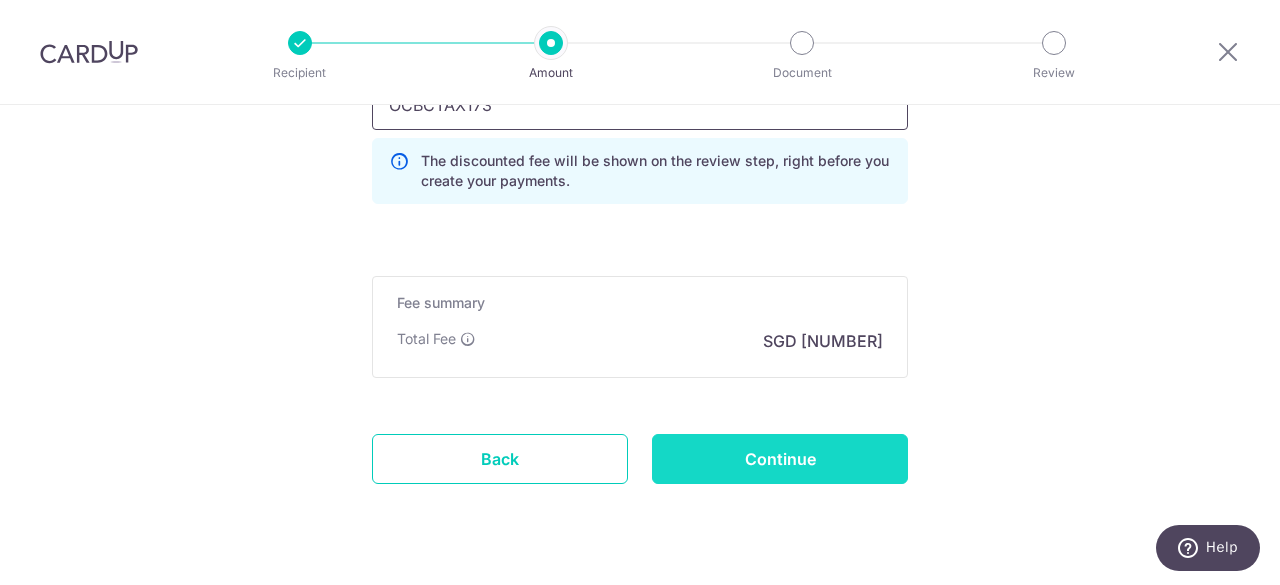 type on "OCBCTAX173" 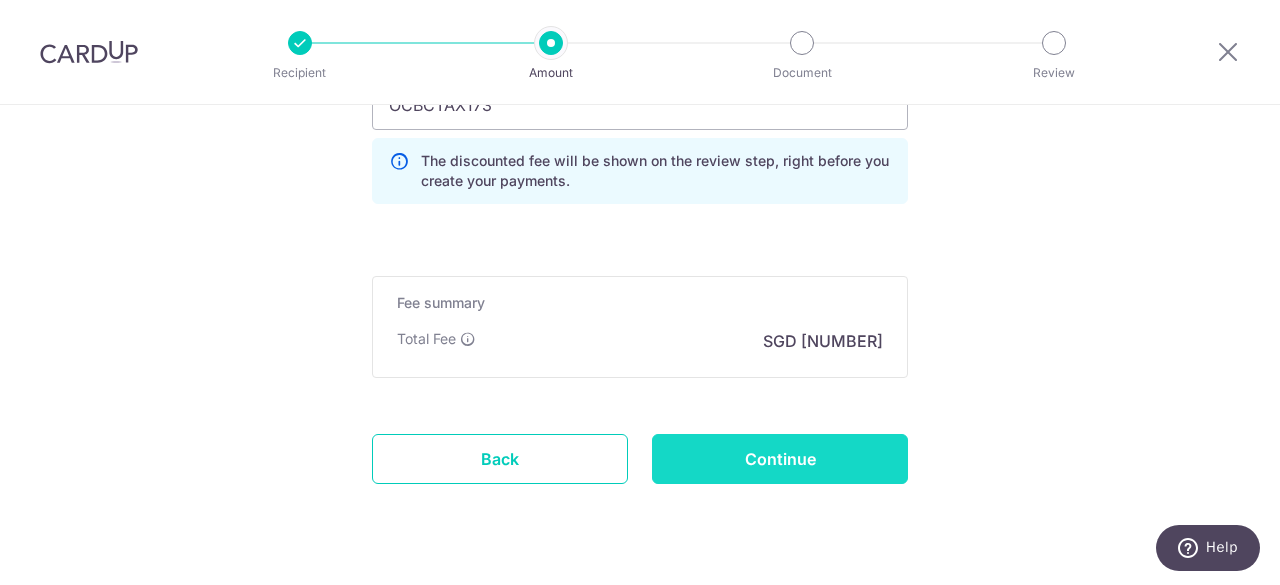 click on "Continue" at bounding box center (780, 459) 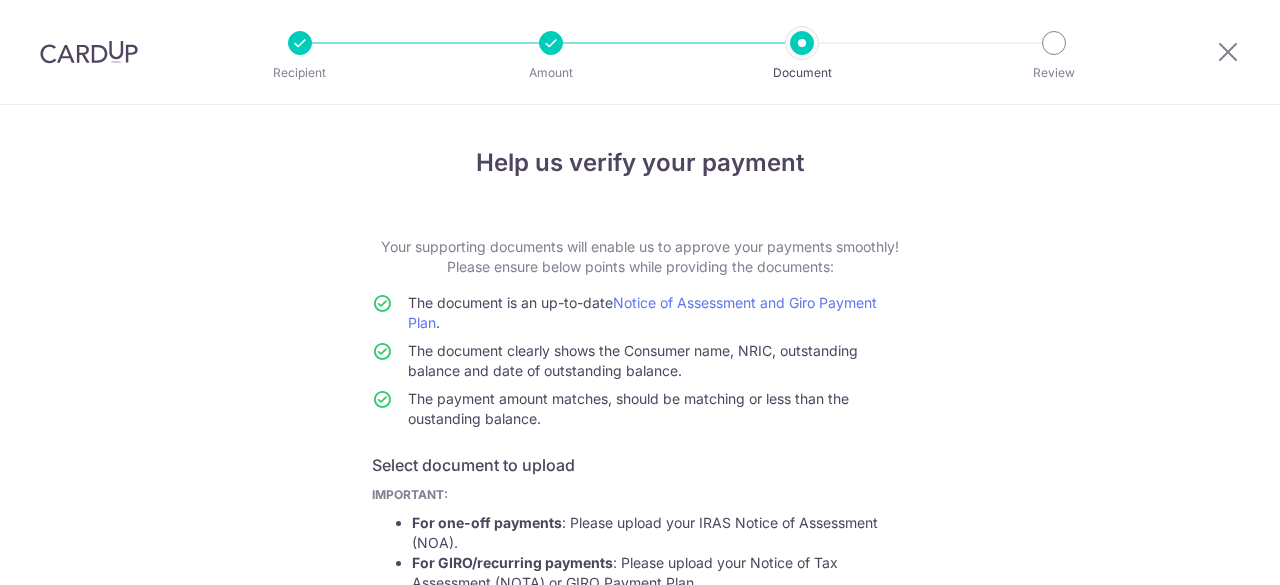 scroll, scrollTop: 0, scrollLeft: 0, axis: both 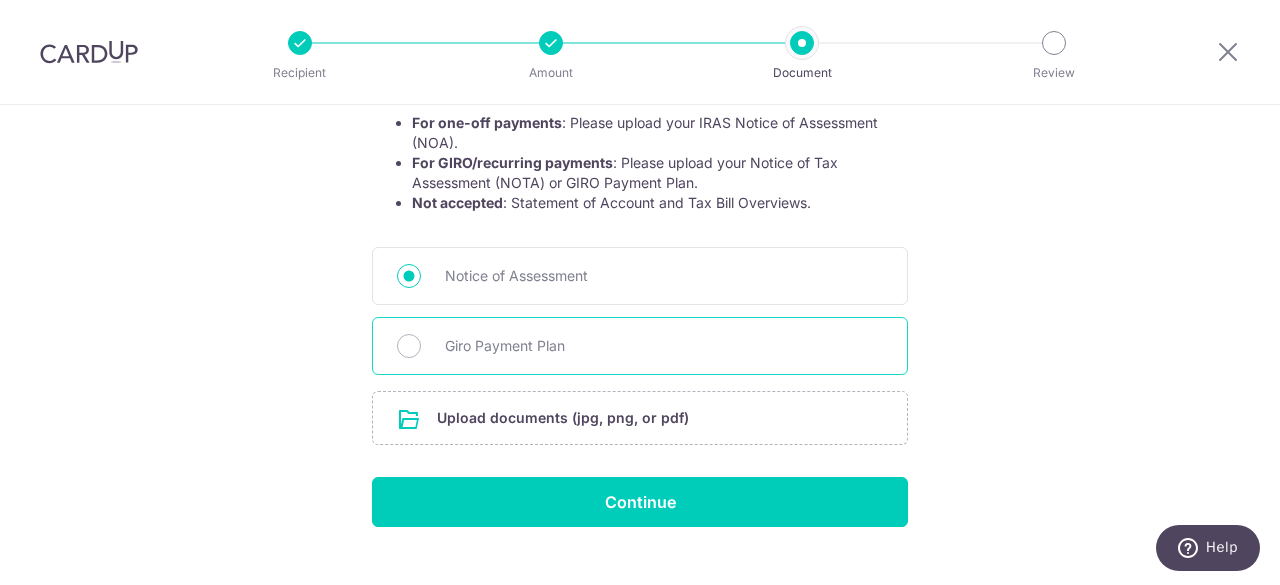 click on "Giro Payment Plan" at bounding box center [664, 346] 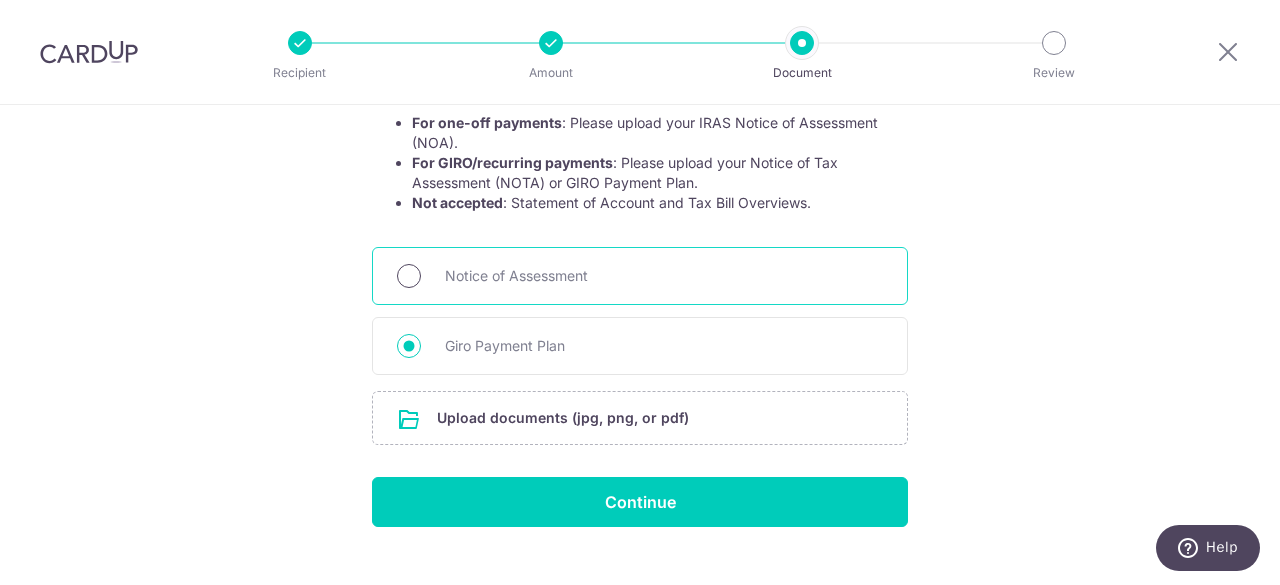 click on "Notice of Assessment" at bounding box center [409, 276] 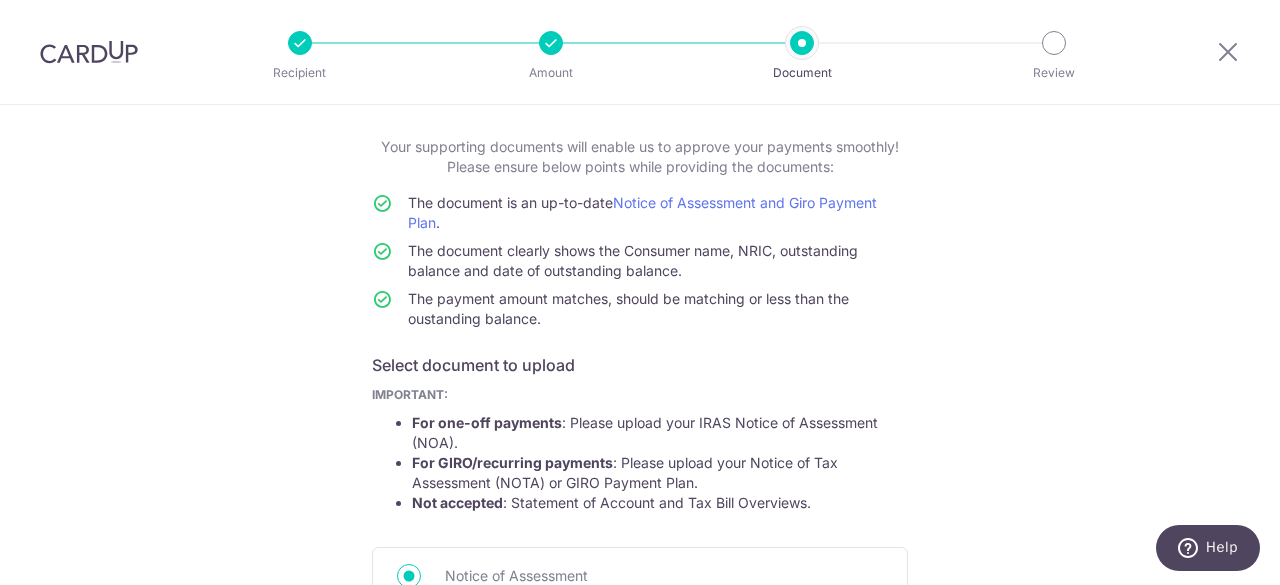scroll, scrollTop: 0, scrollLeft: 0, axis: both 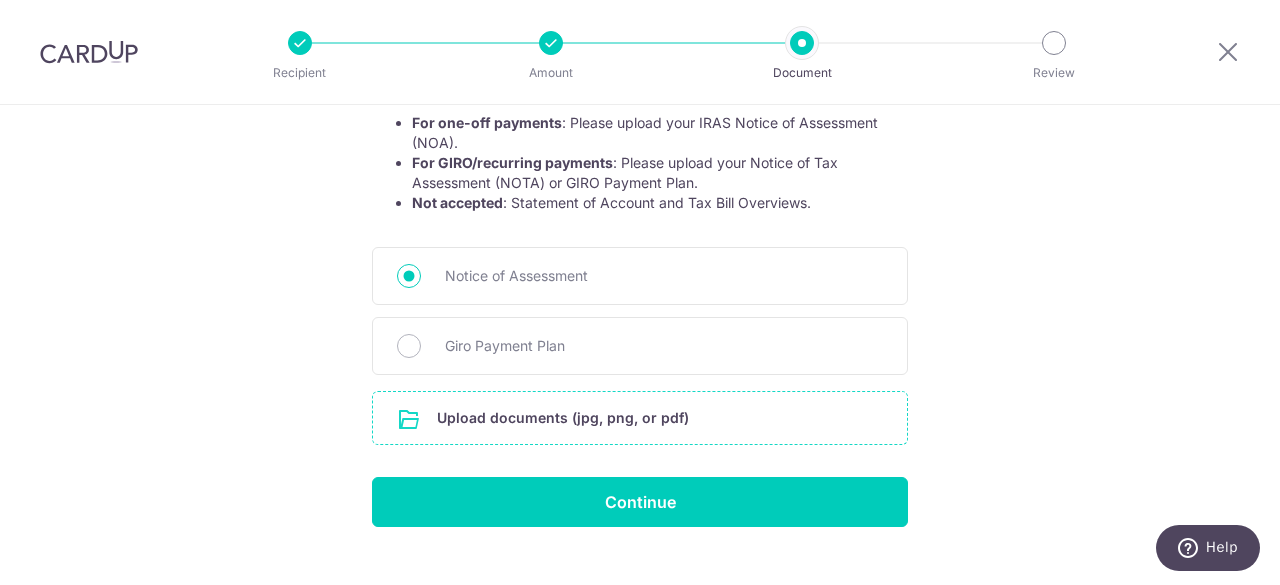 click at bounding box center (640, 418) 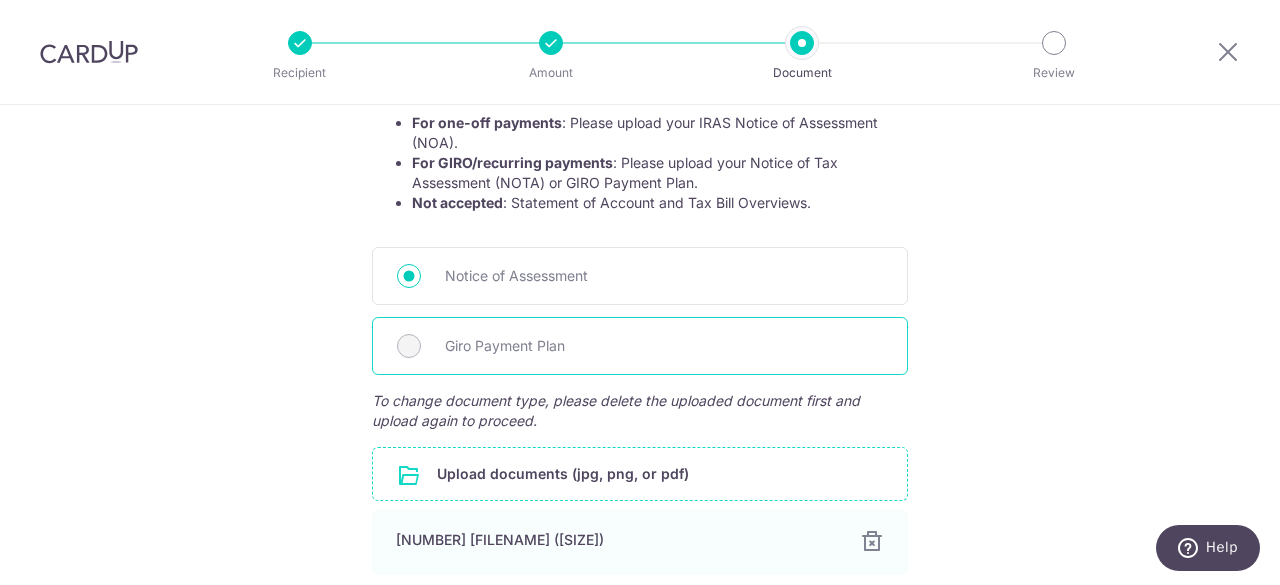 click on "Giro Payment Plan" at bounding box center (640, 346) 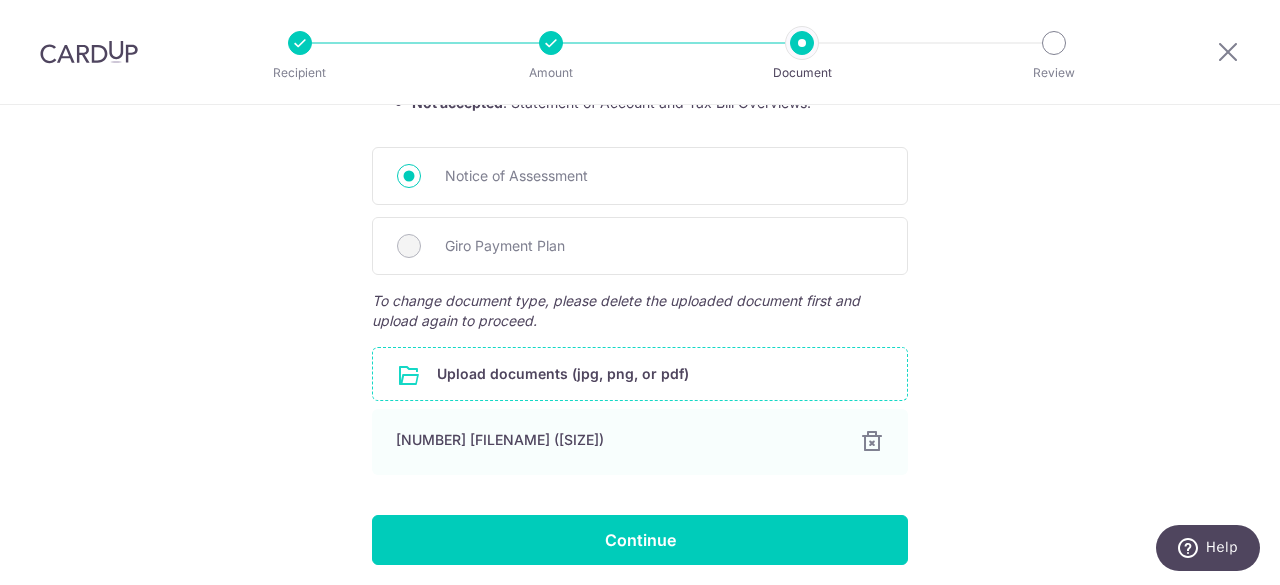 scroll, scrollTop: 570, scrollLeft: 0, axis: vertical 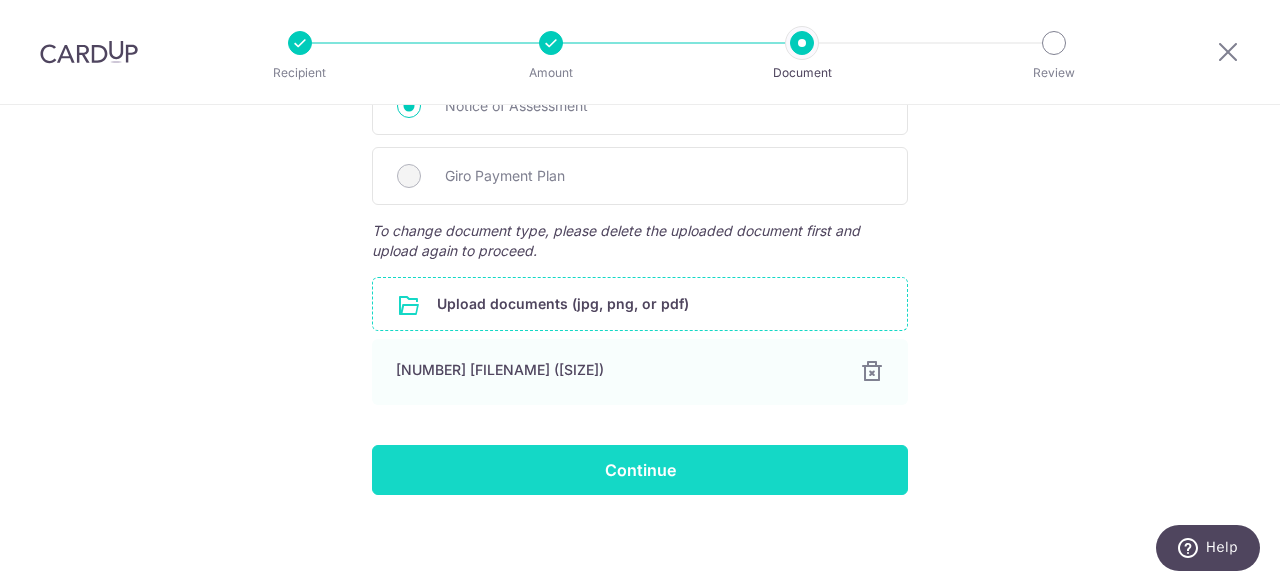 click on "Continue" at bounding box center [640, 470] 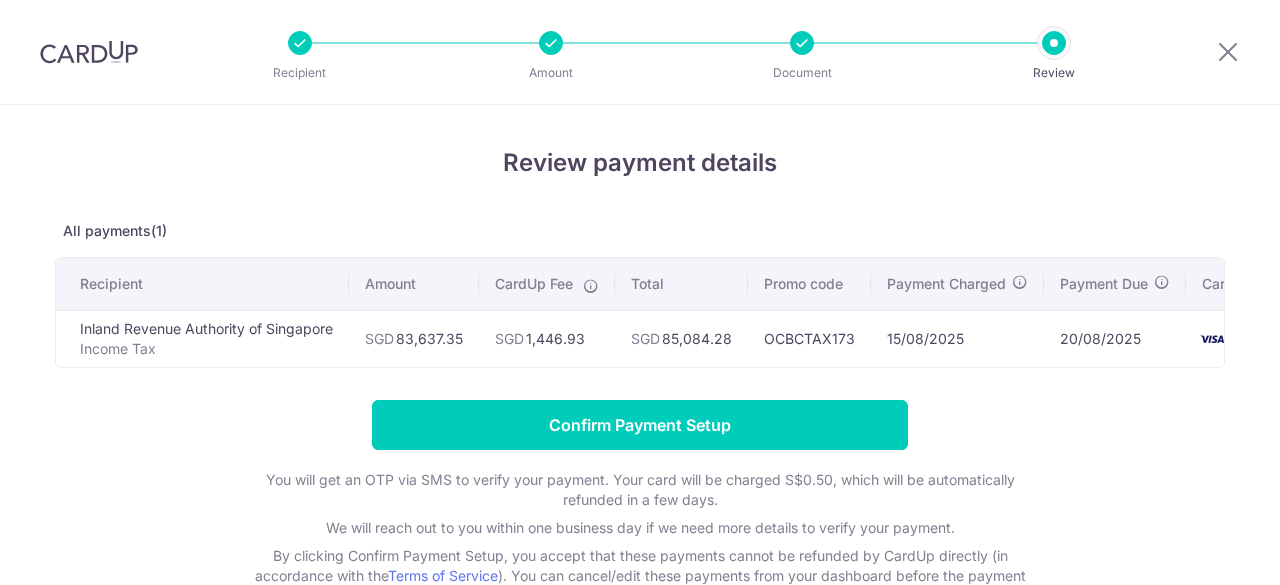 scroll, scrollTop: 0, scrollLeft: 0, axis: both 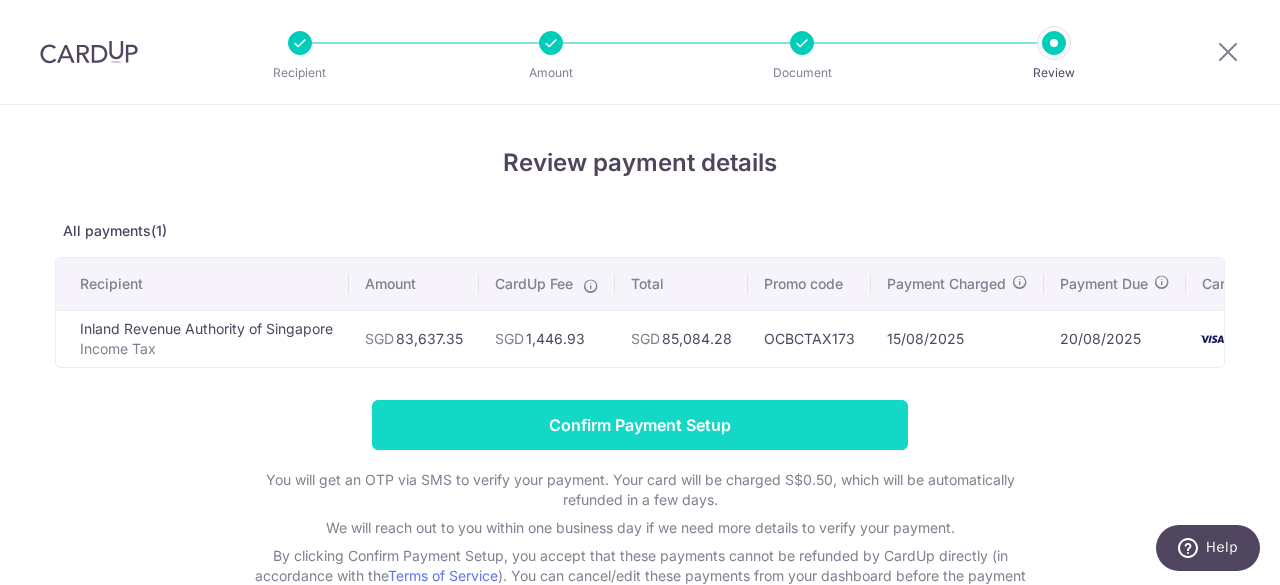click on "Confirm Payment Setup" at bounding box center [640, 425] 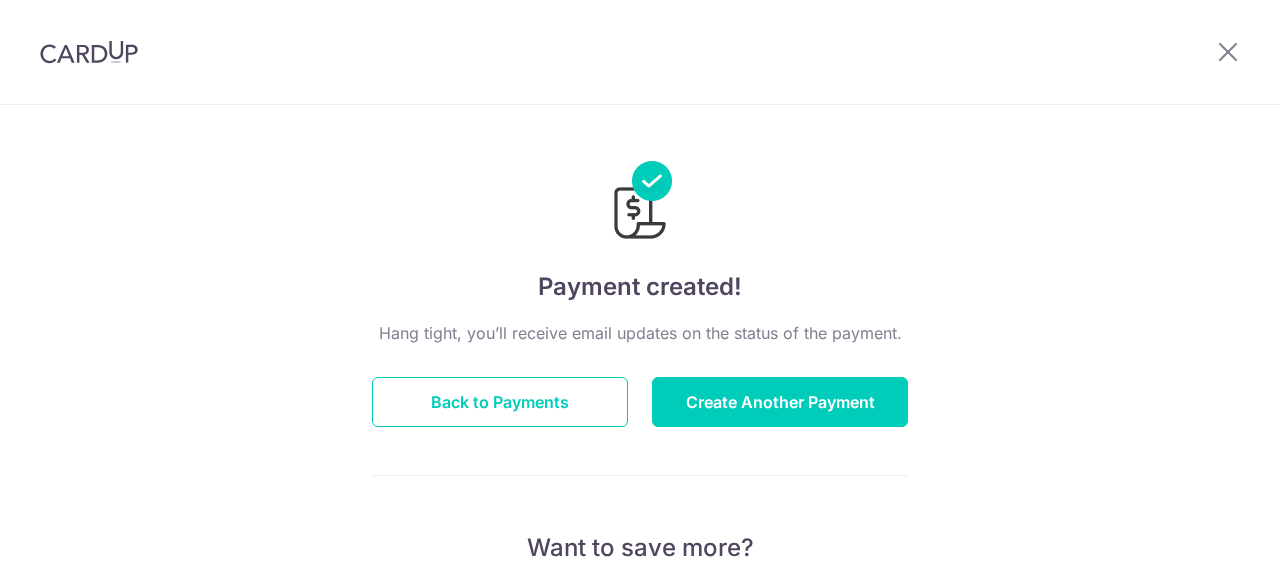 scroll, scrollTop: 0, scrollLeft: 0, axis: both 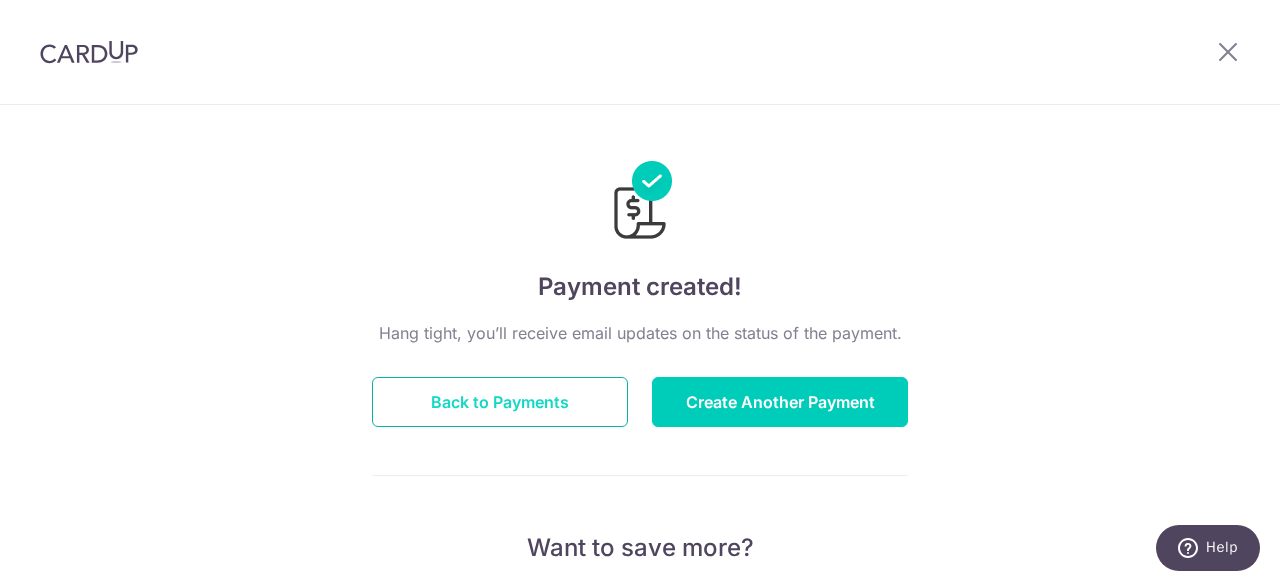 click on "Back to Payments" at bounding box center [500, 402] 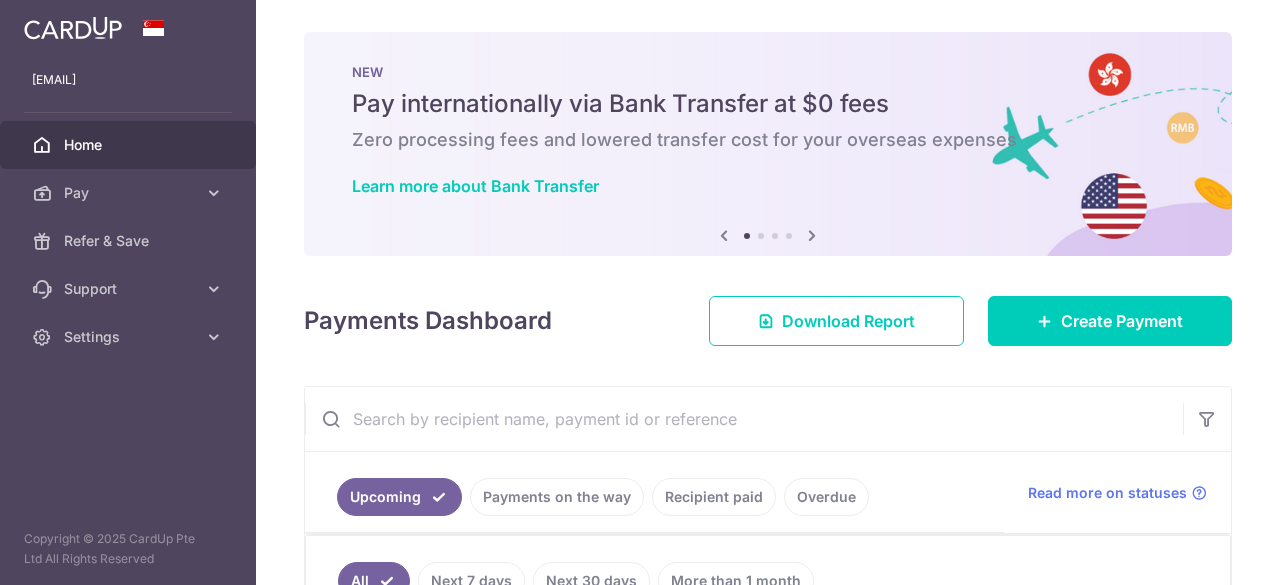 scroll, scrollTop: 0, scrollLeft: 0, axis: both 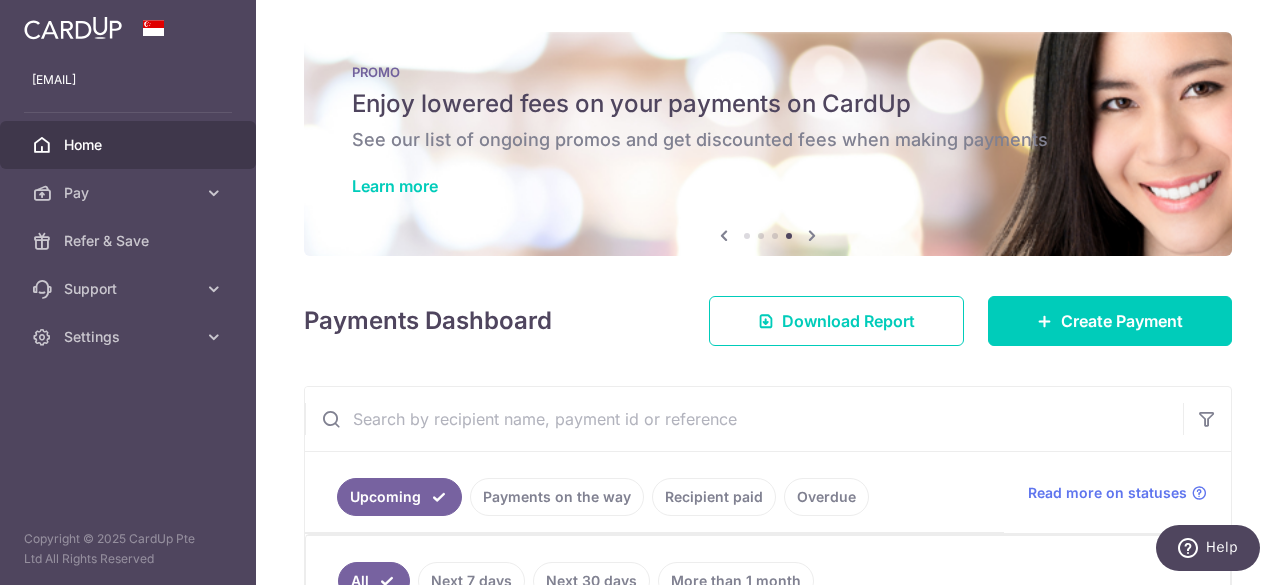 click on "Payments Dashboard
Download Report
Create Payment" at bounding box center (768, 317) 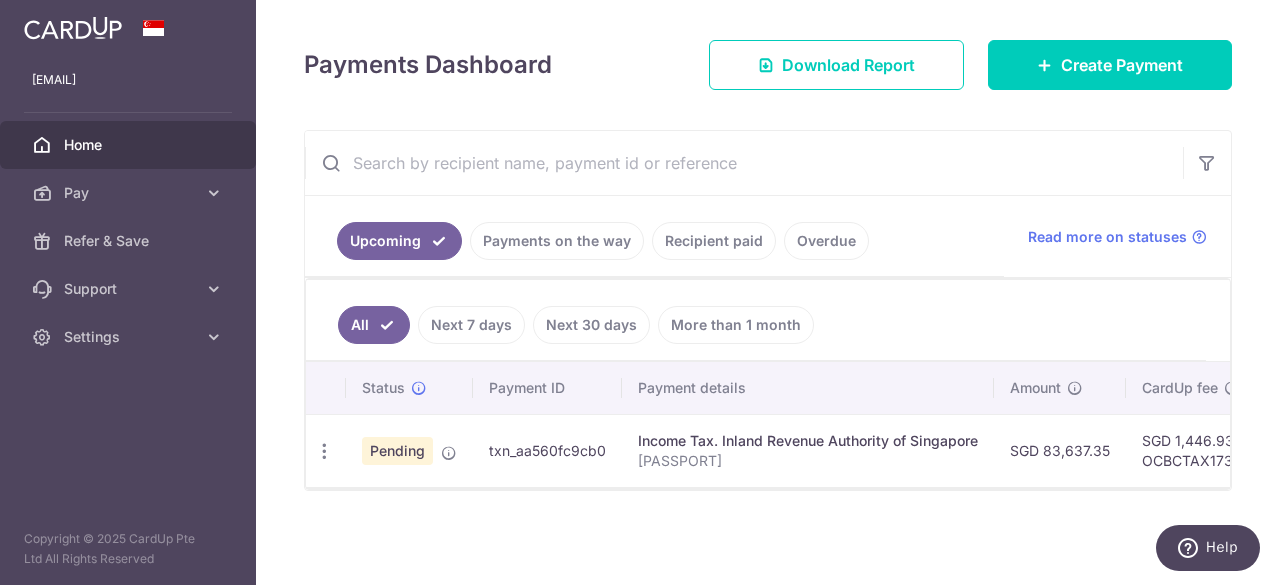 scroll, scrollTop: 0, scrollLeft: 0, axis: both 